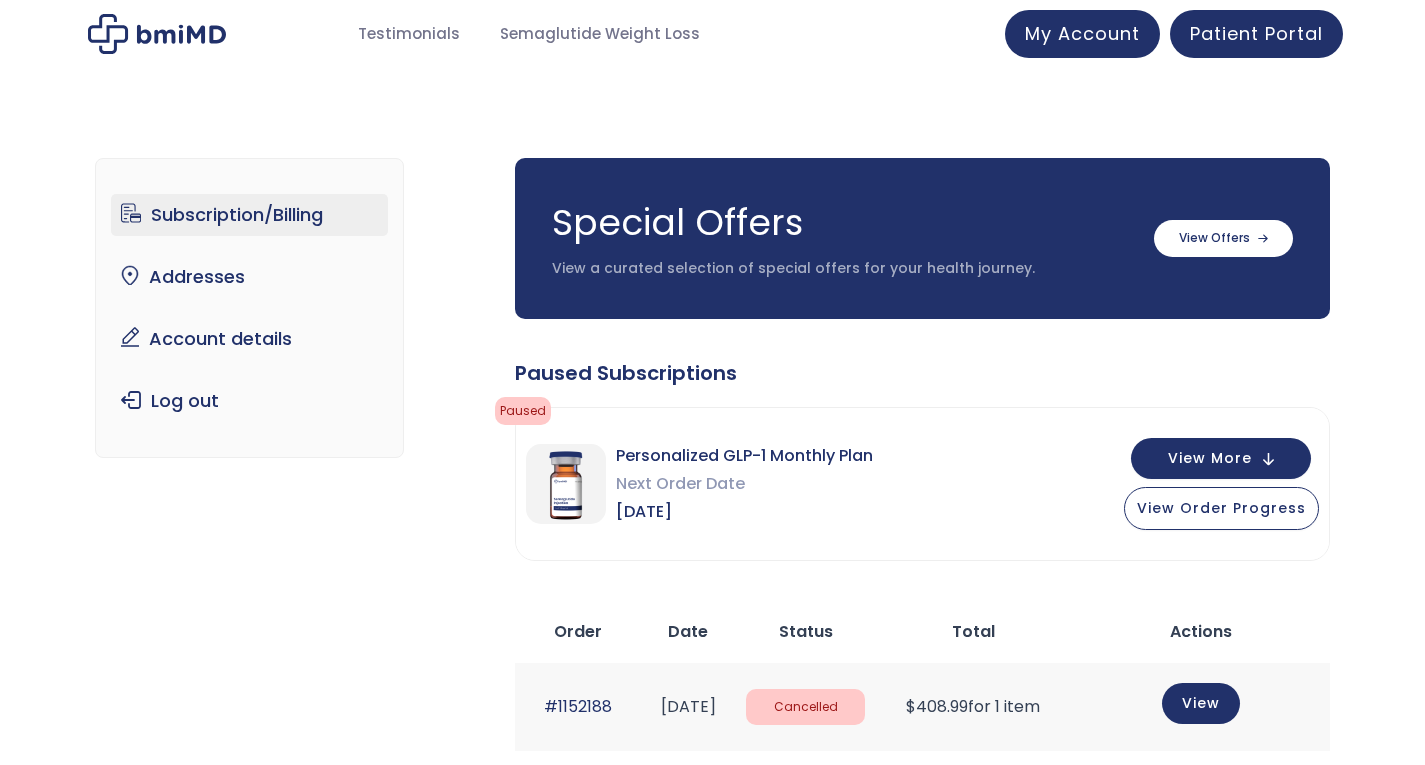 scroll, scrollTop: 0, scrollLeft: 0, axis: both 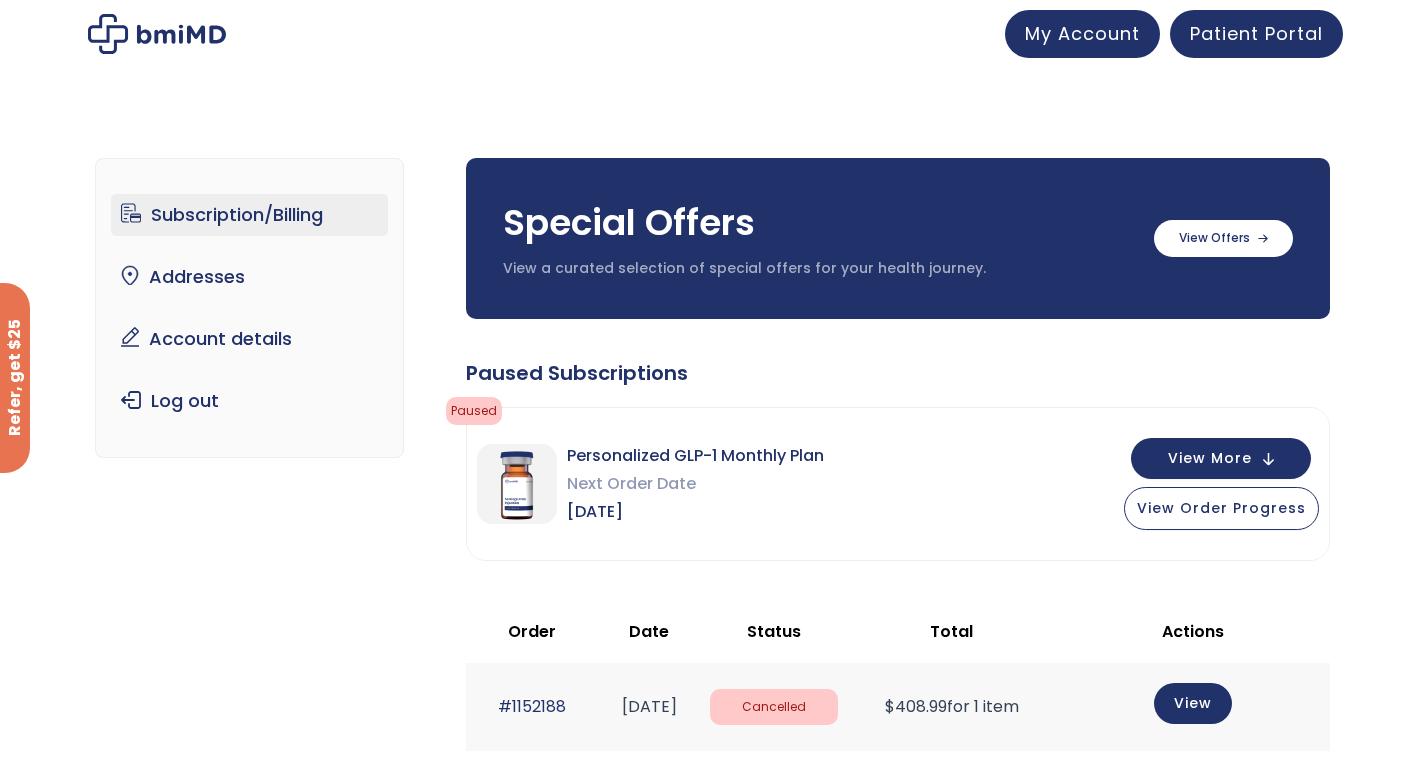click on "Special Offers
View a curated selection of special offers for your health journey." at bounding box center (898, 238) 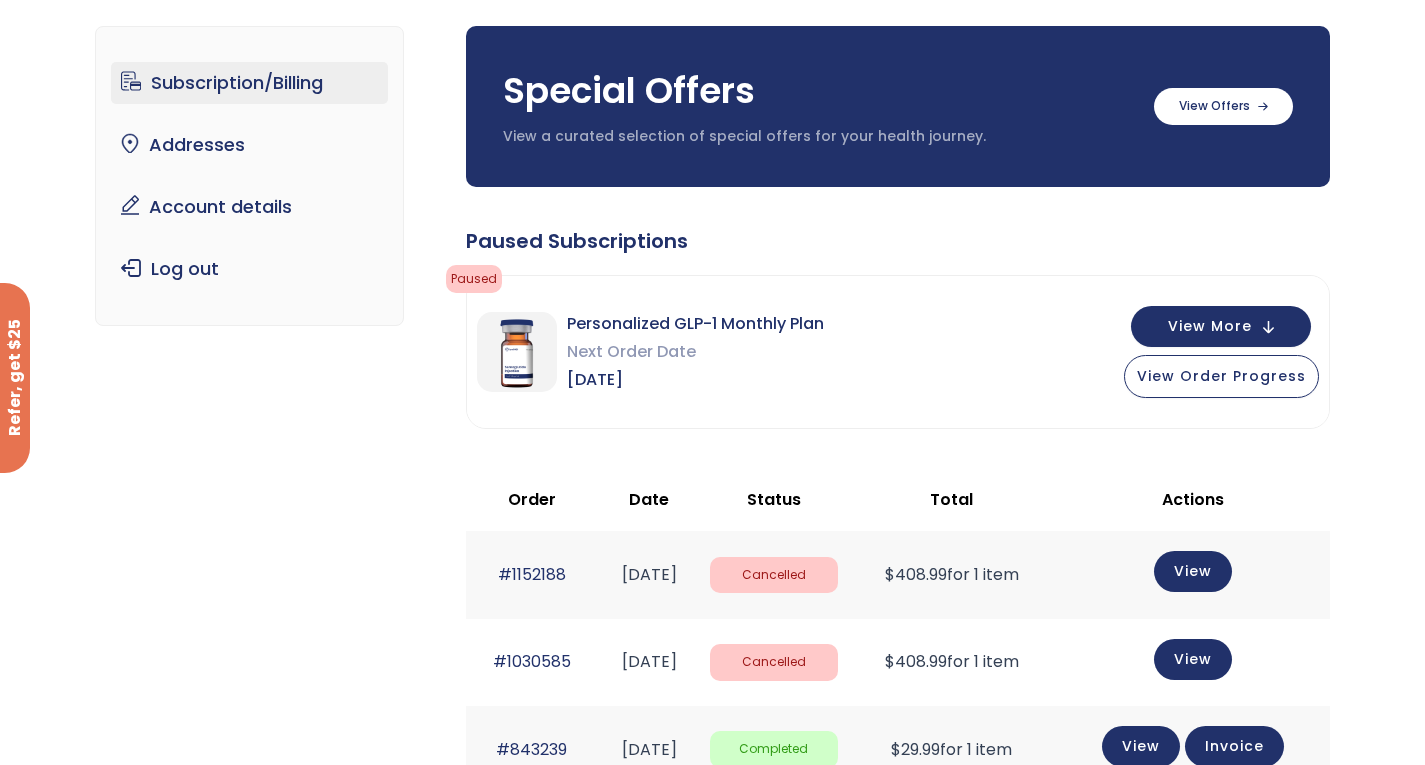 scroll, scrollTop: 135, scrollLeft: 0, axis: vertical 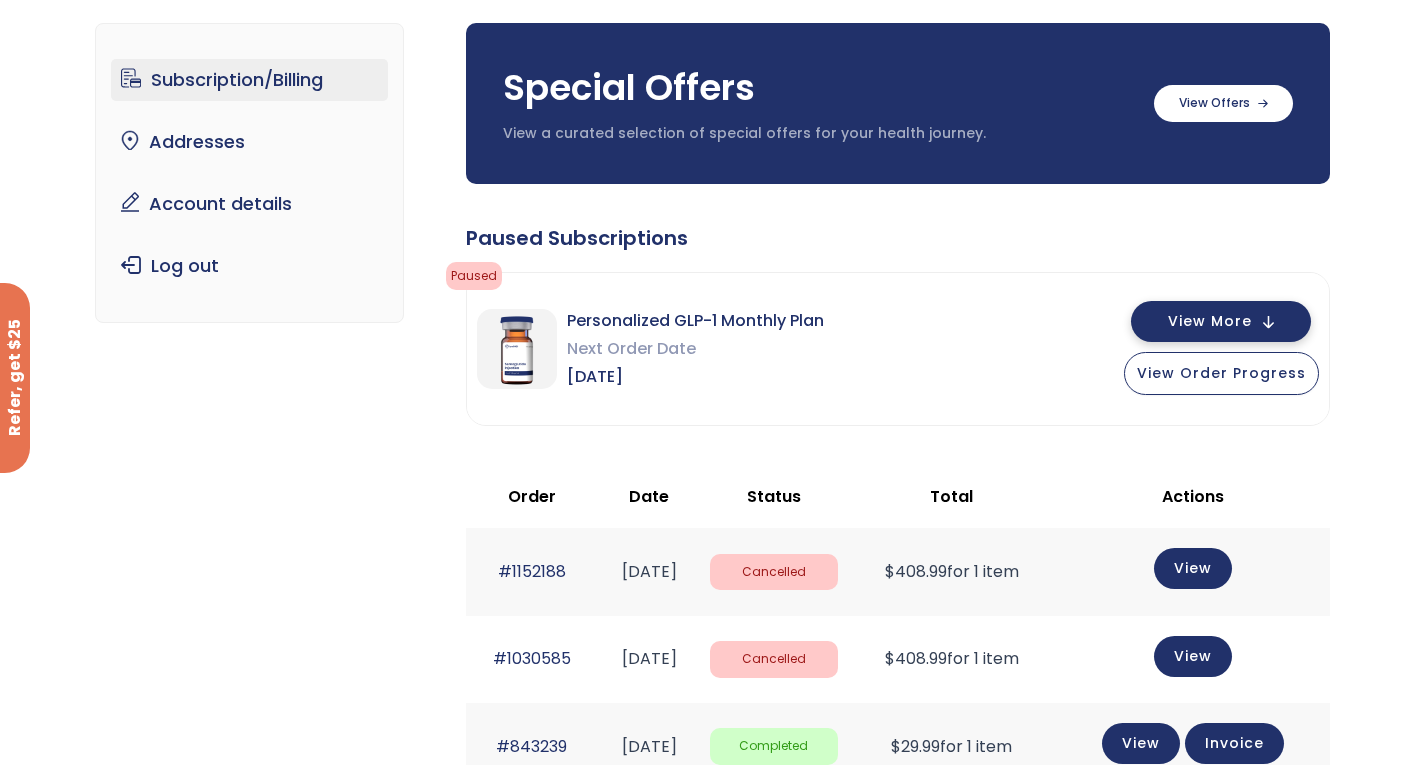 click on "View More" at bounding box center (1221, 321) 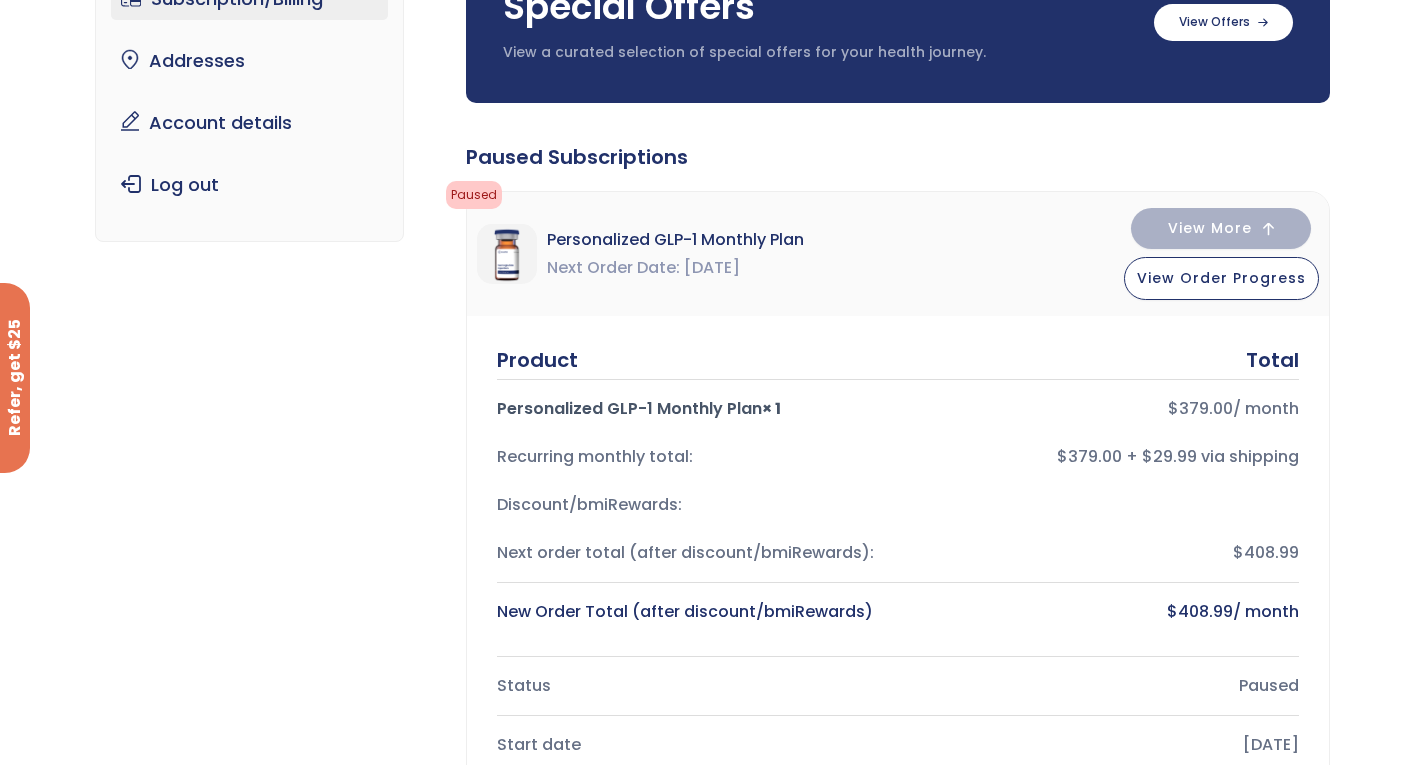 scroll, scrollTop: 204, scrollLeft: 0, axis: vertical 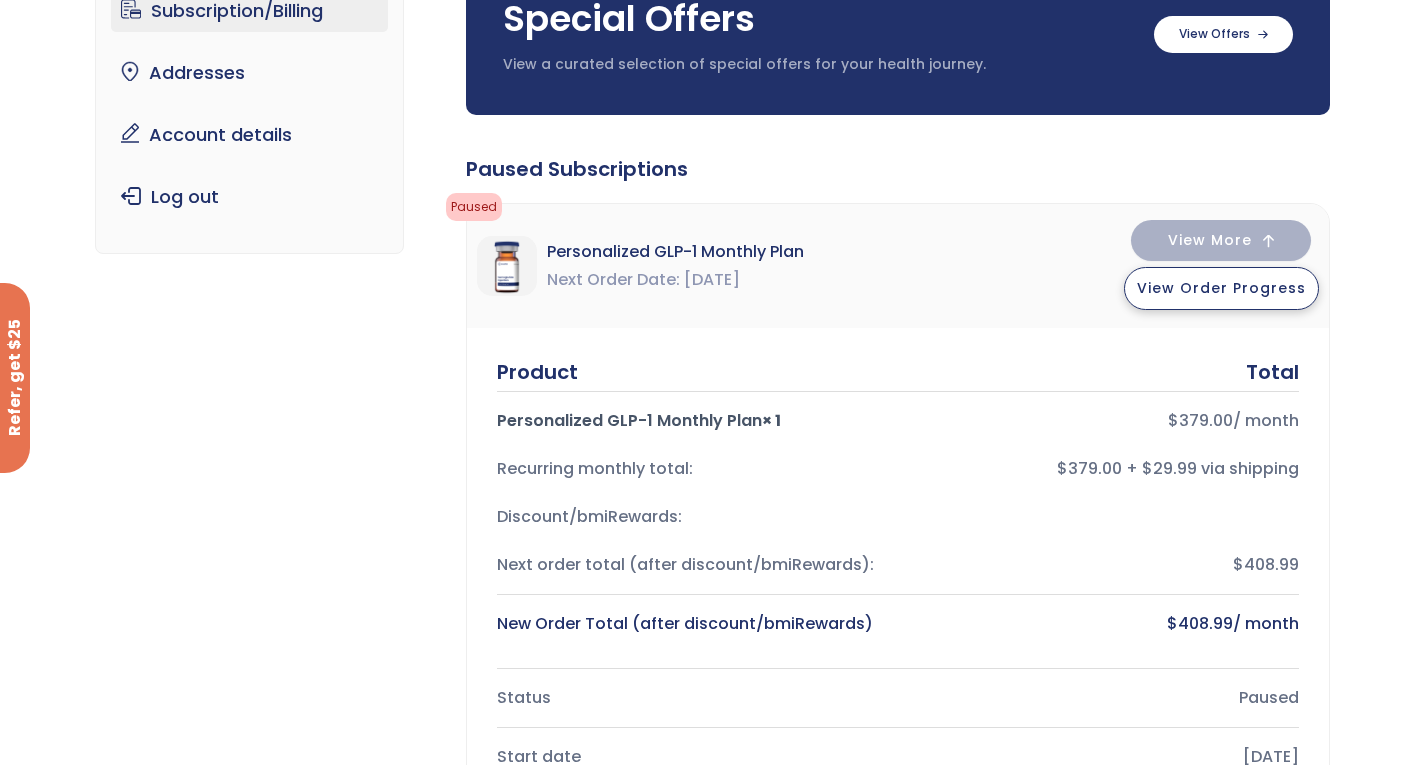 click on "View Order Progress" at bounding box center [1221, 288] 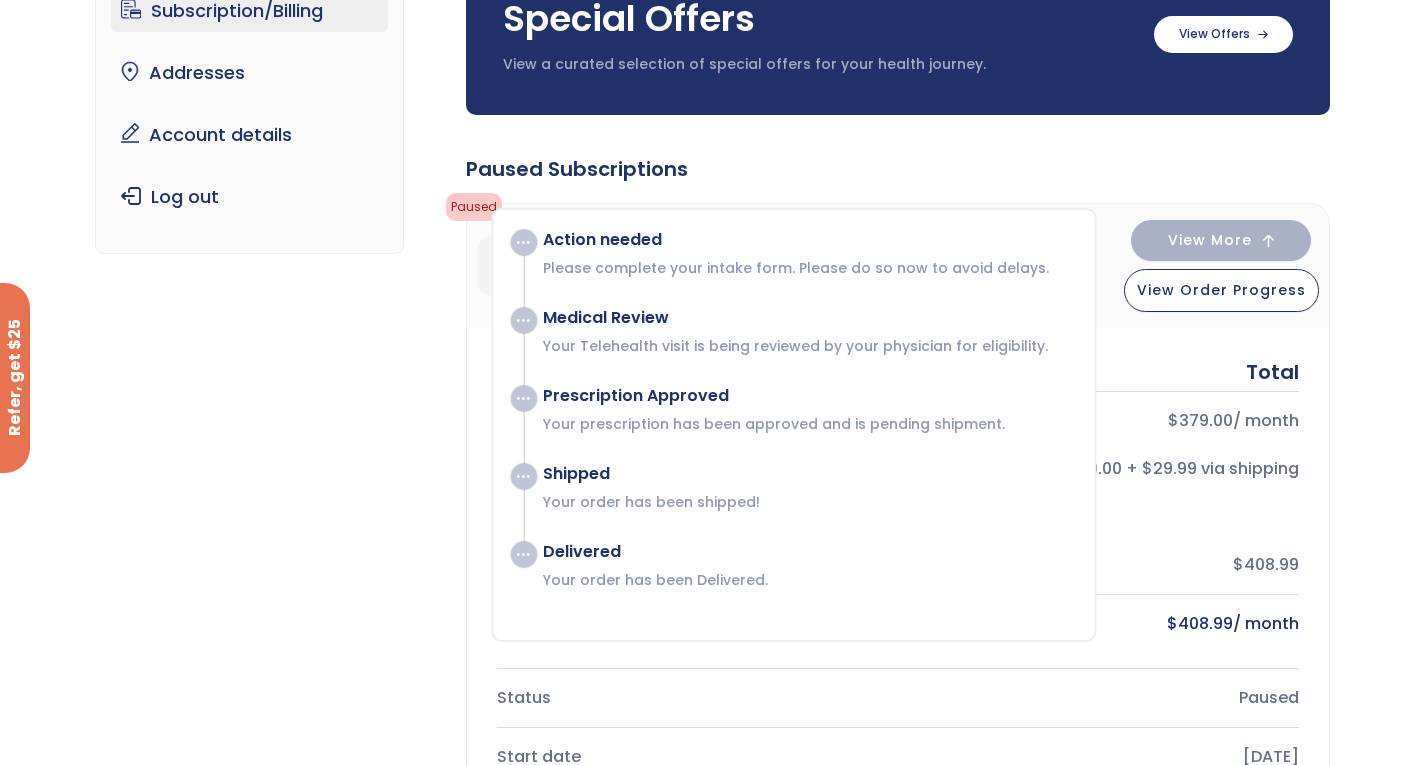 click on "Prescription Approved" at bounding box center (808, 396) 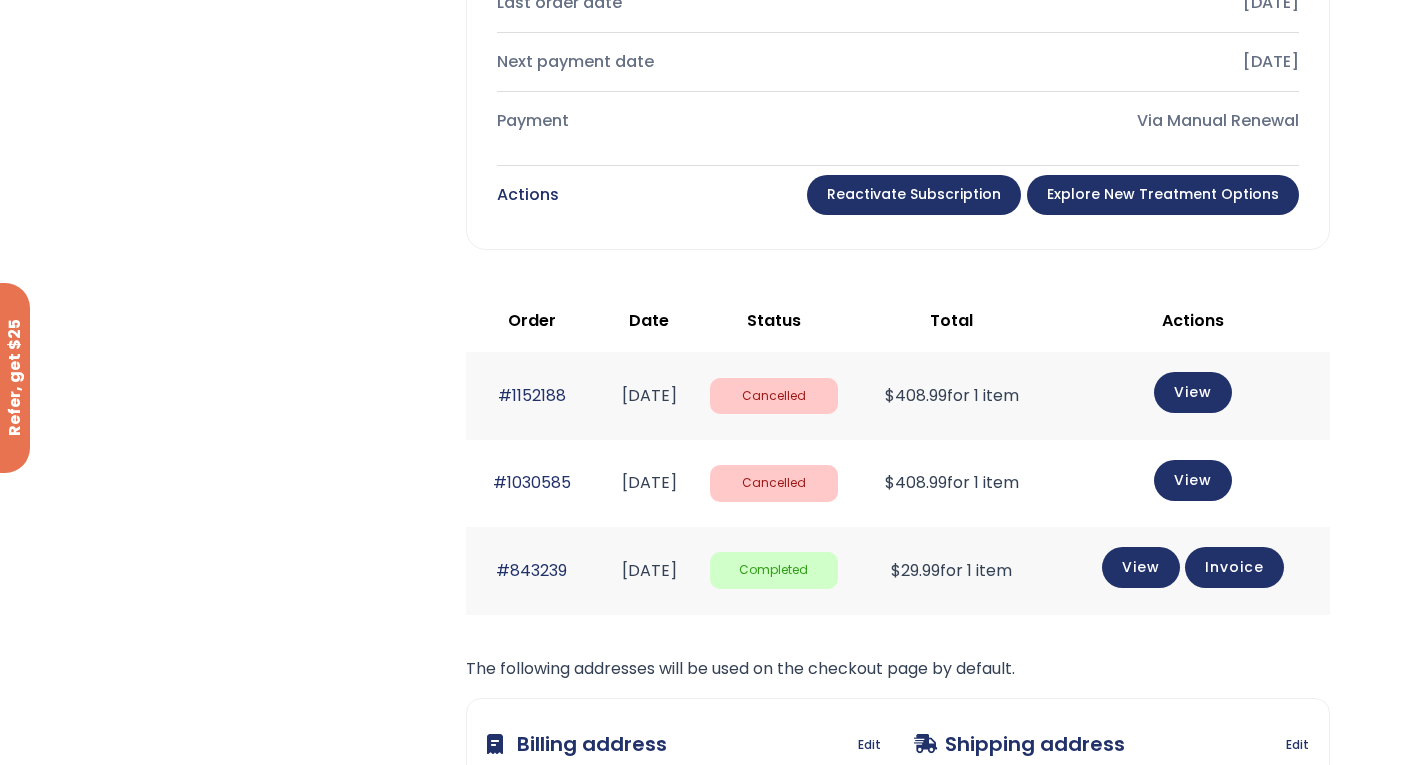 scroll, scrollTop: 1013, scrollLeft: 0, axis: vertical 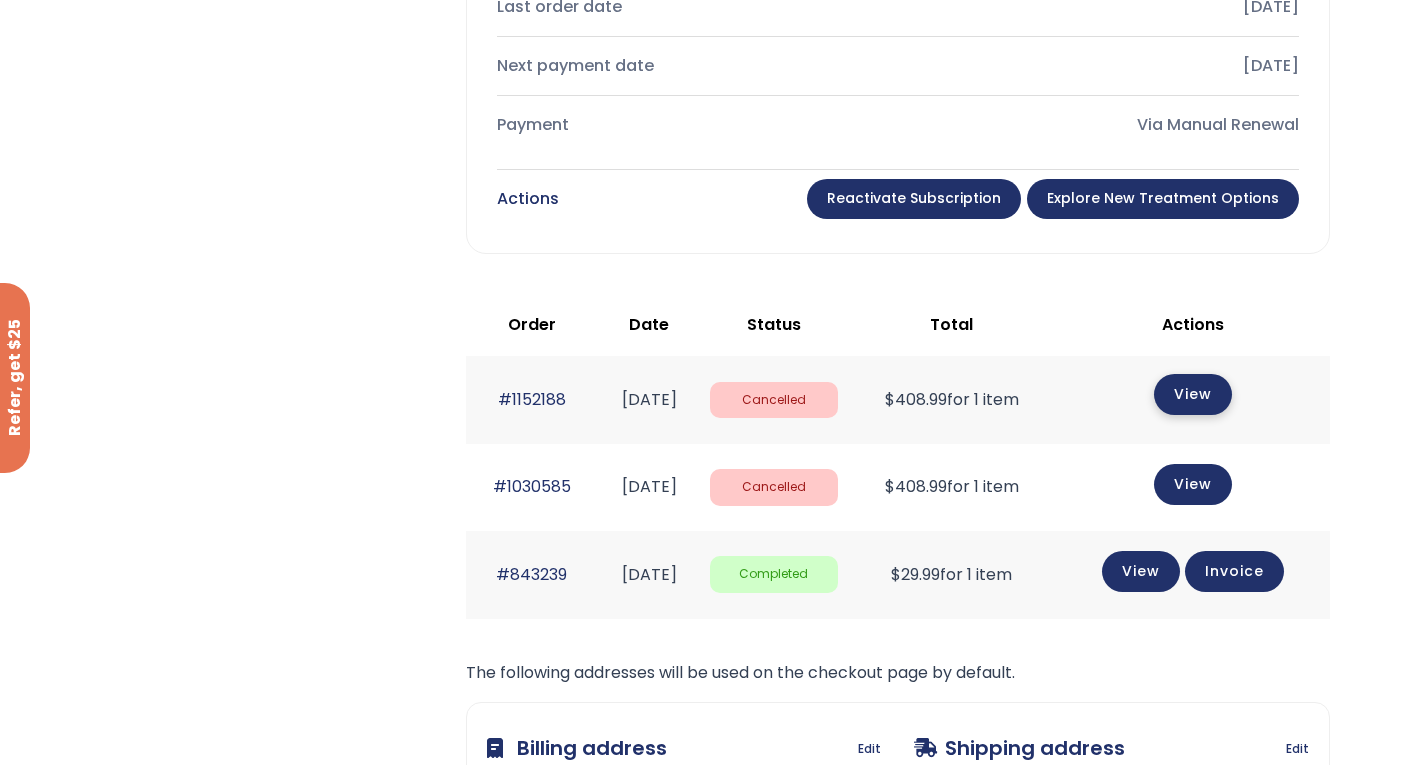 click on "View" at bounding box center [1193, 394] 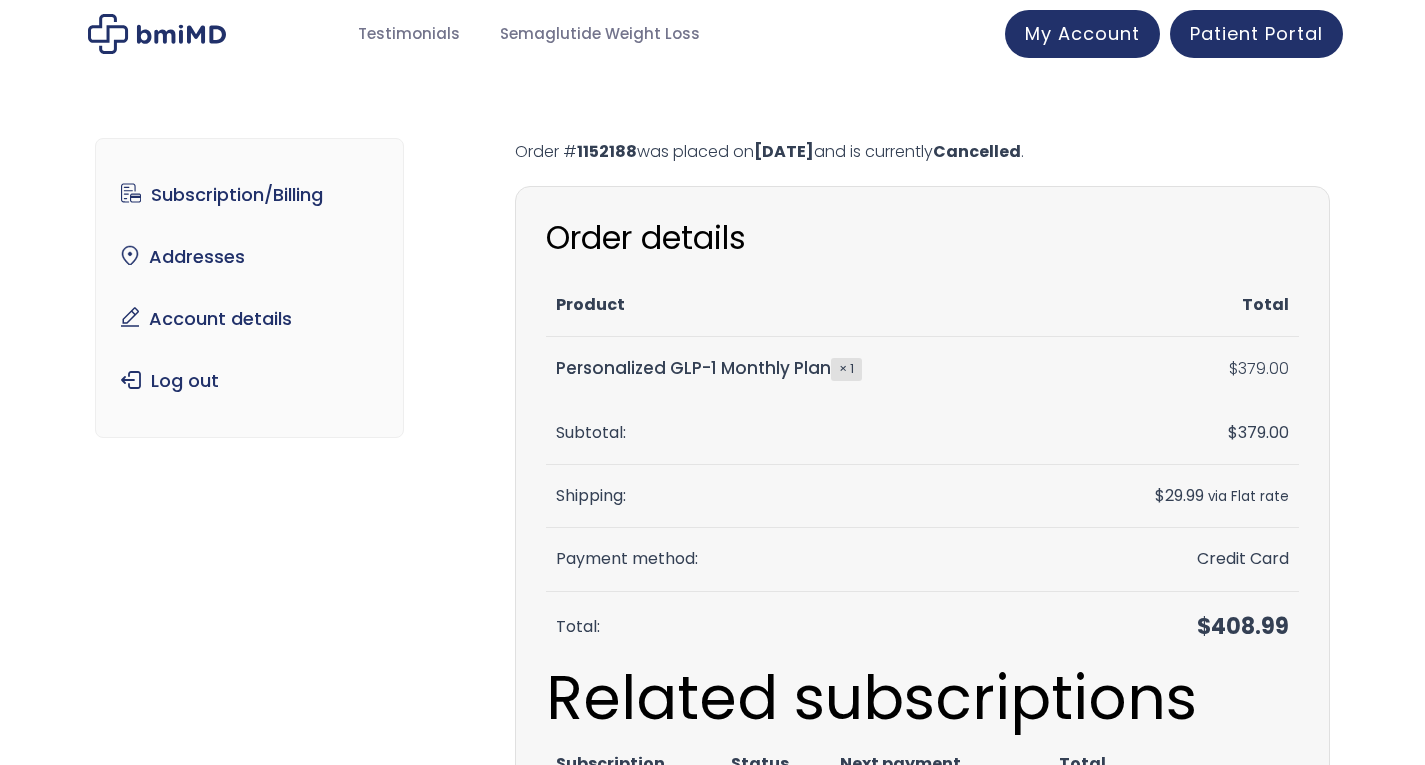 scroll, scrollTop: 0, scrollLeft: 0, axis: both 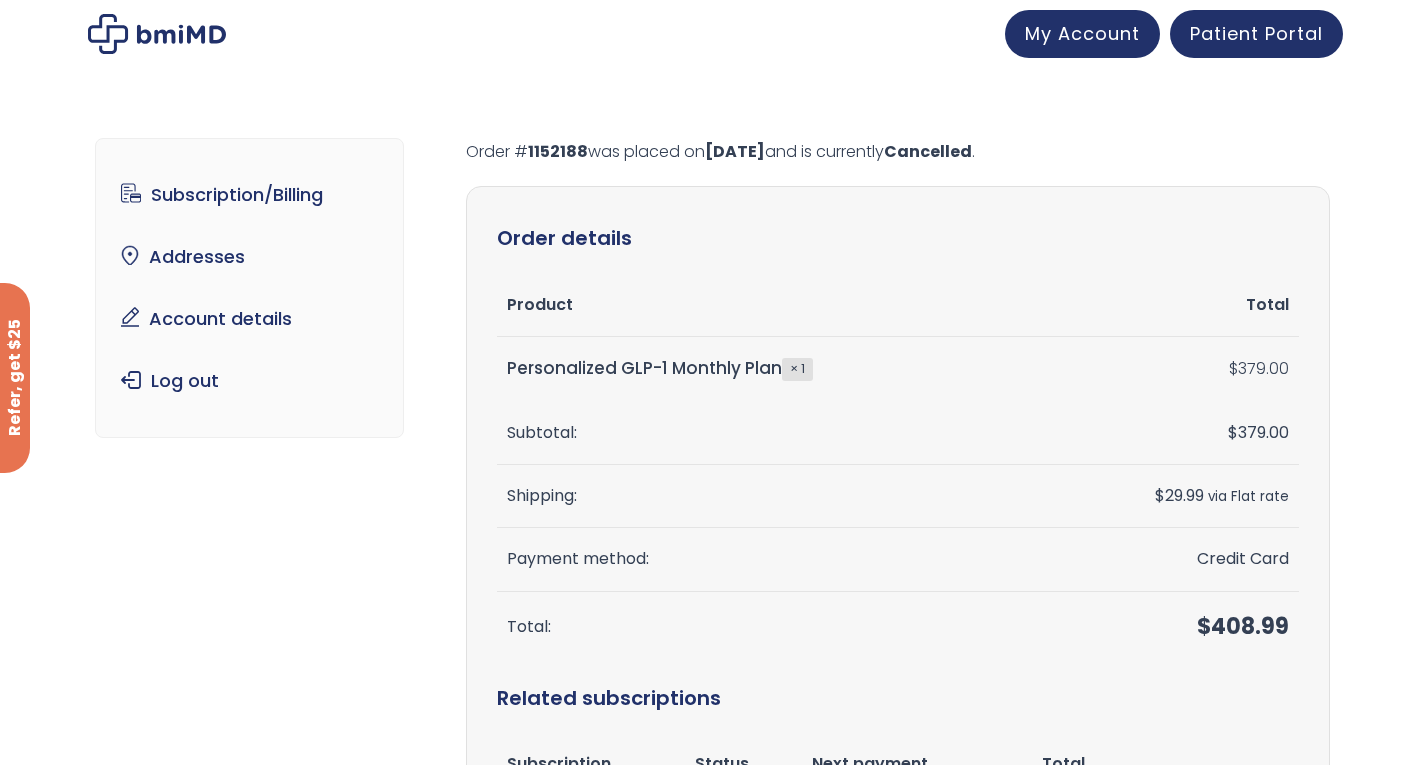 click on "Order details" at bounding box center [898, 238] 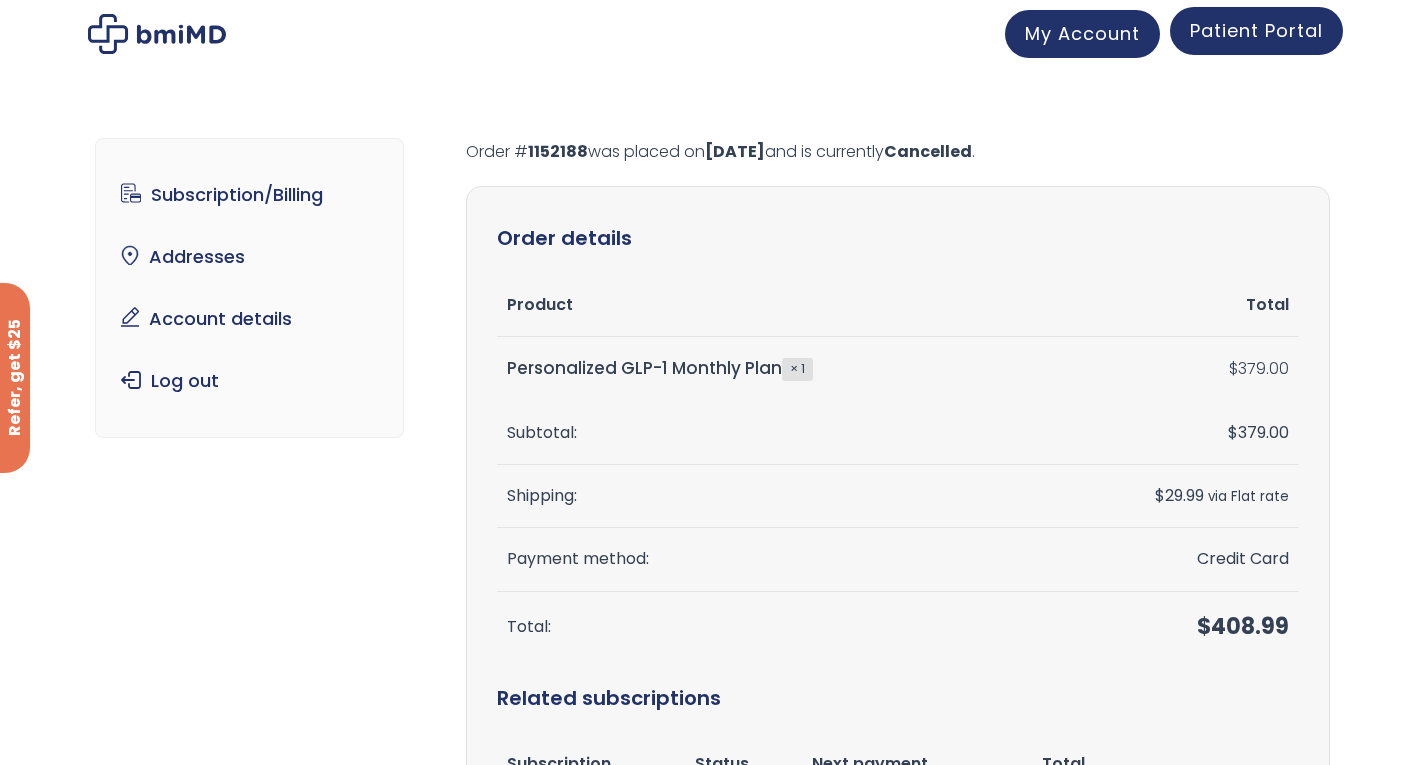 click on "Patient Portal" at bounding box center [1256, 31] 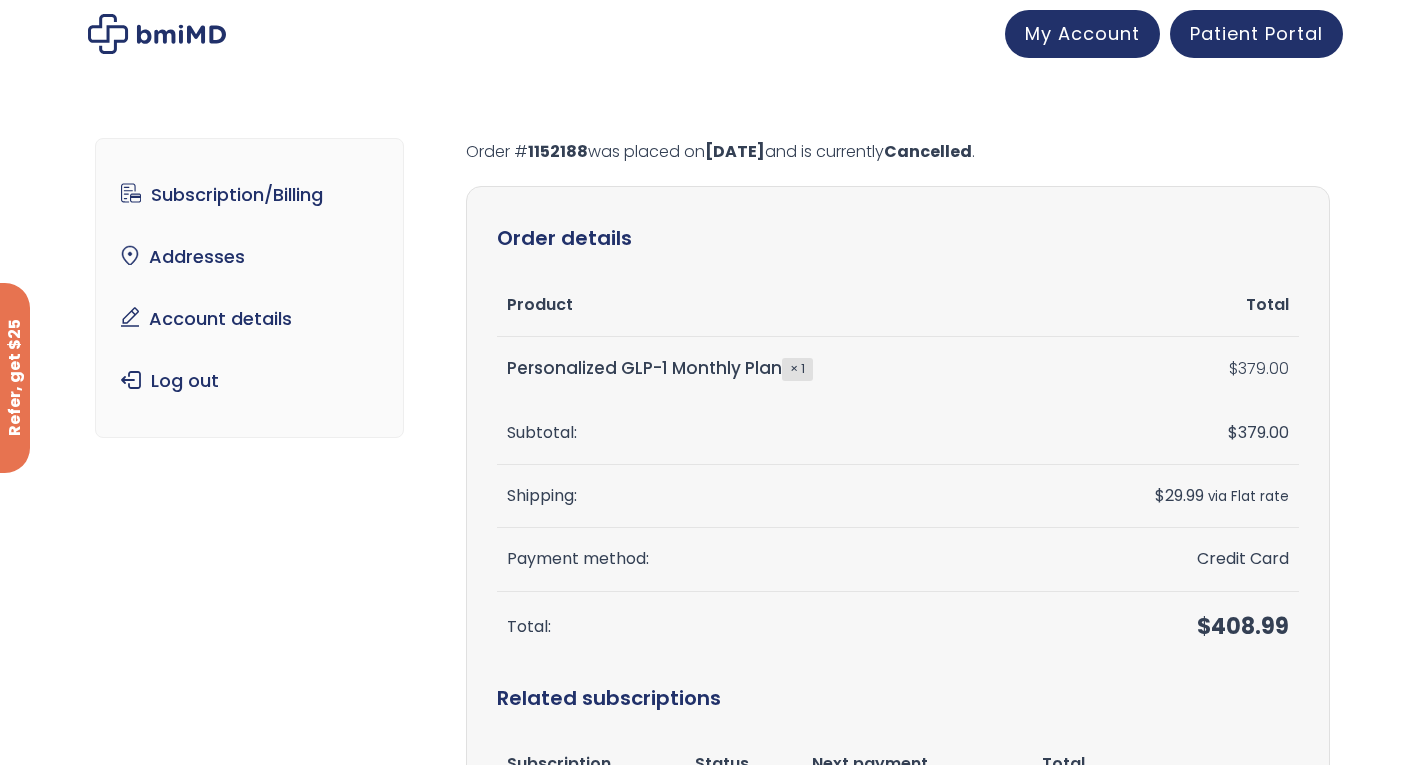 click on "Order # 1152188  was placed on  September 5, 2024  and is currently  Cancelled ." at bounding box center (898, 152) 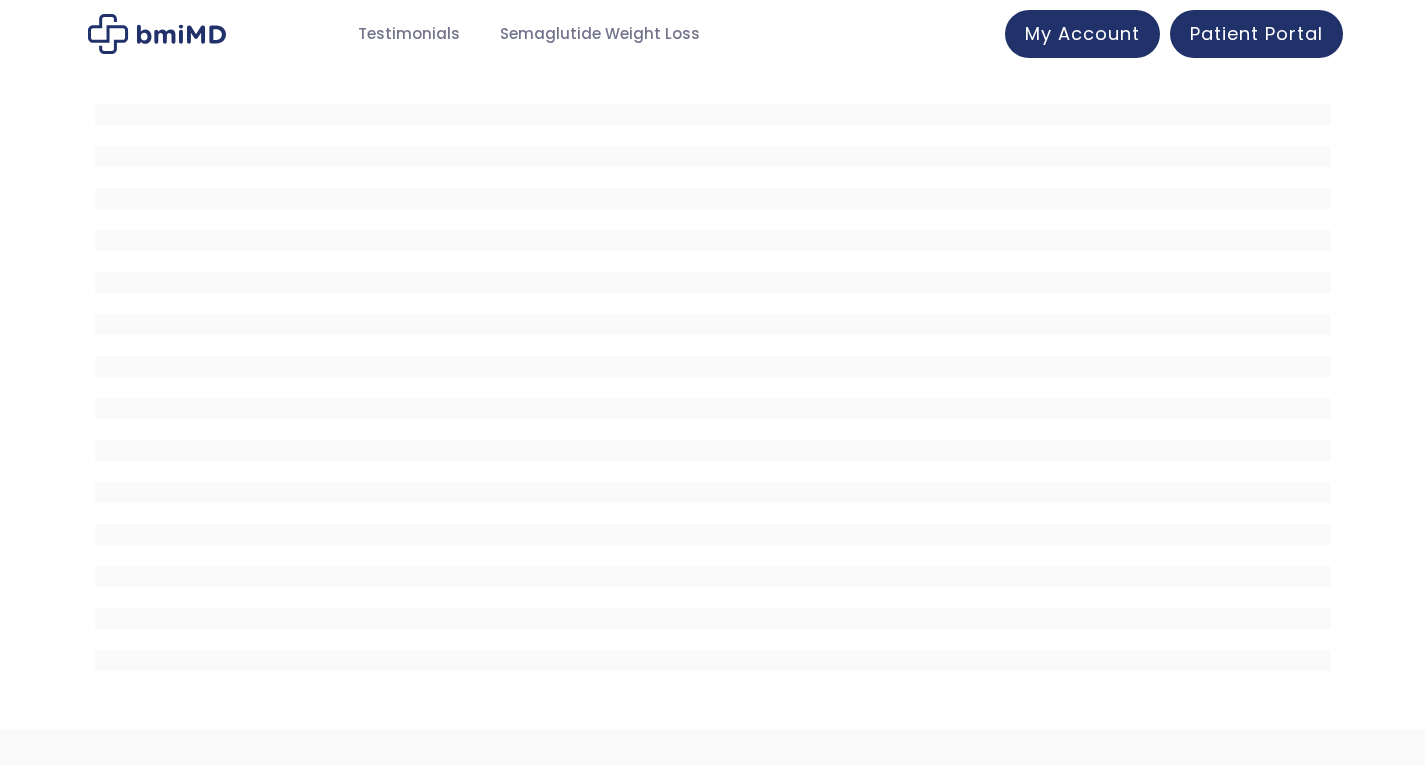 scroll, scrollTop: 0, scrollLeft: 0, axis: both 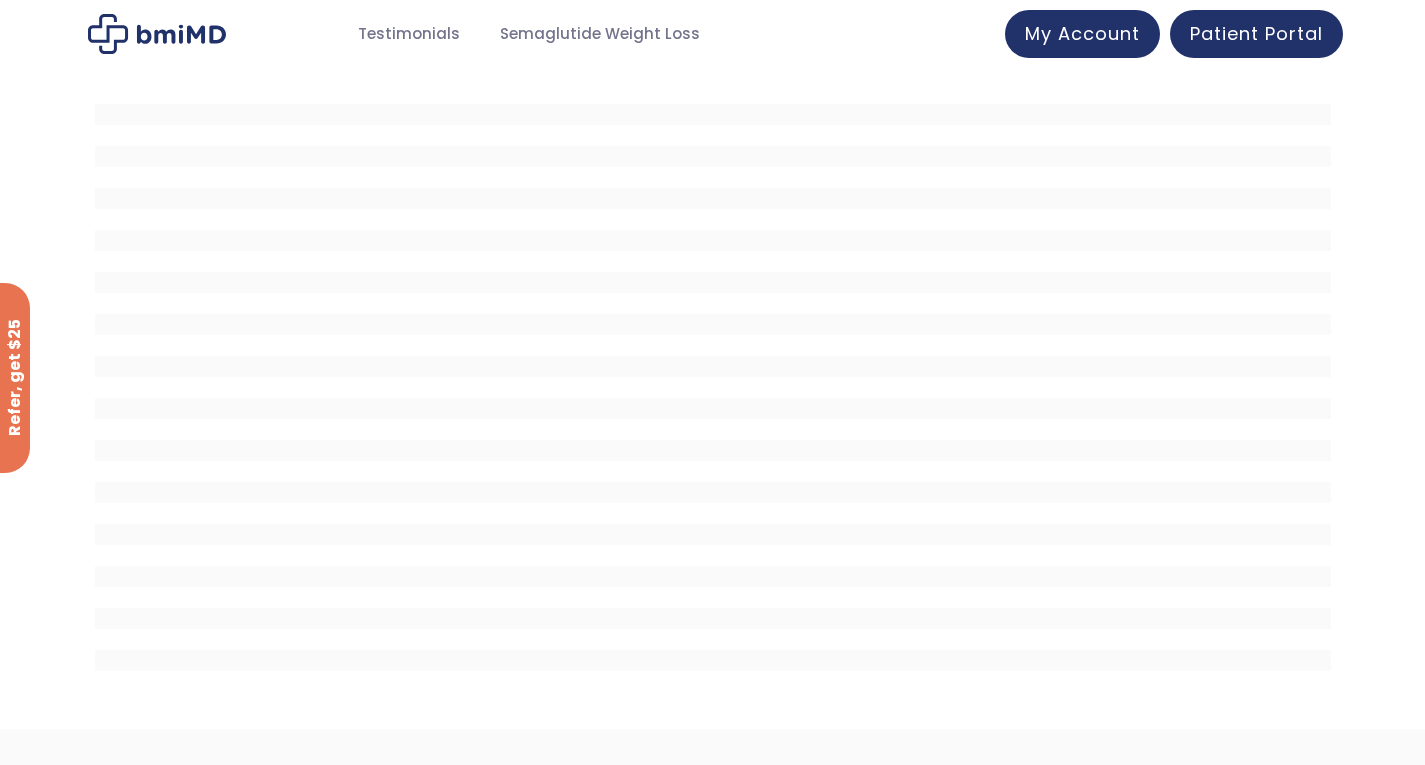 click at bounding box center [713, 398] 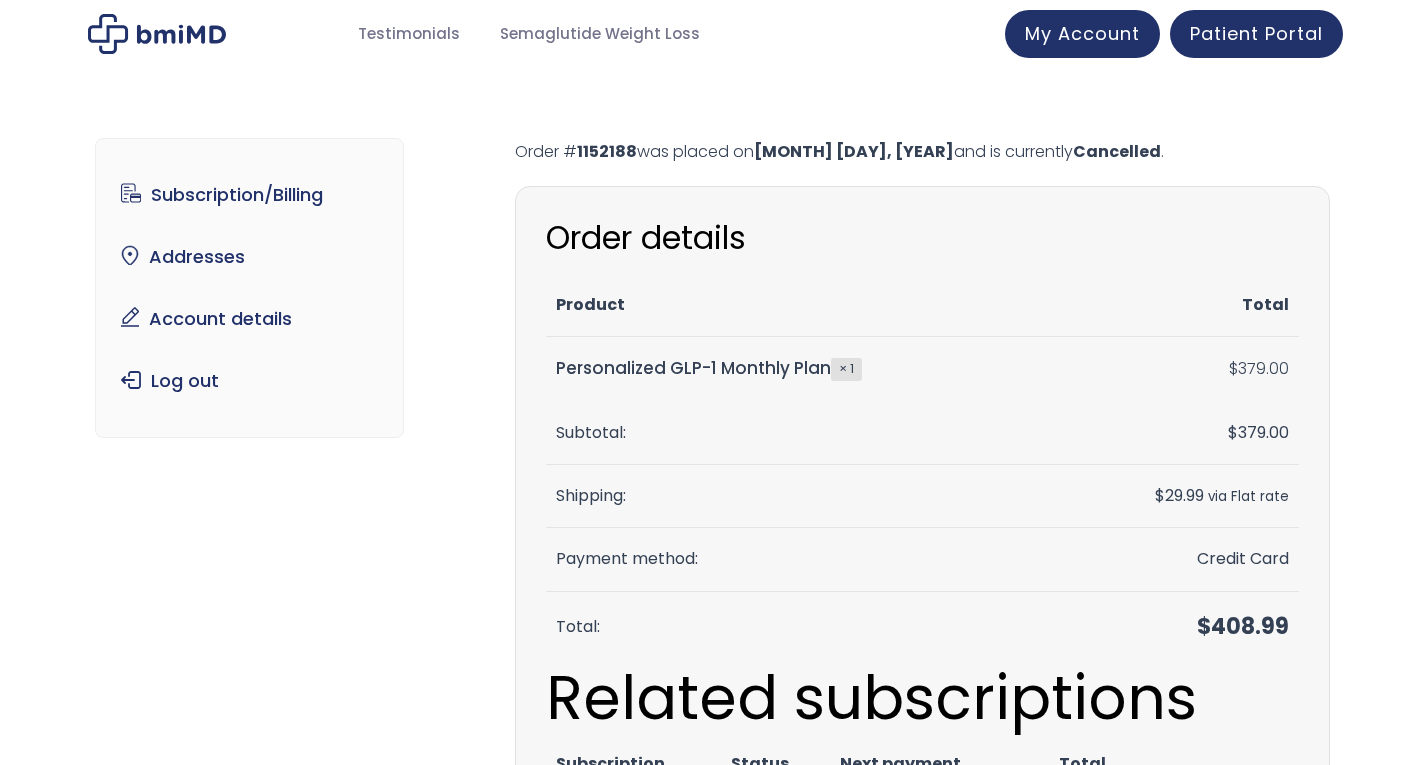 scroll, scrollTop: 0, scrollLeft: 0, axis: both 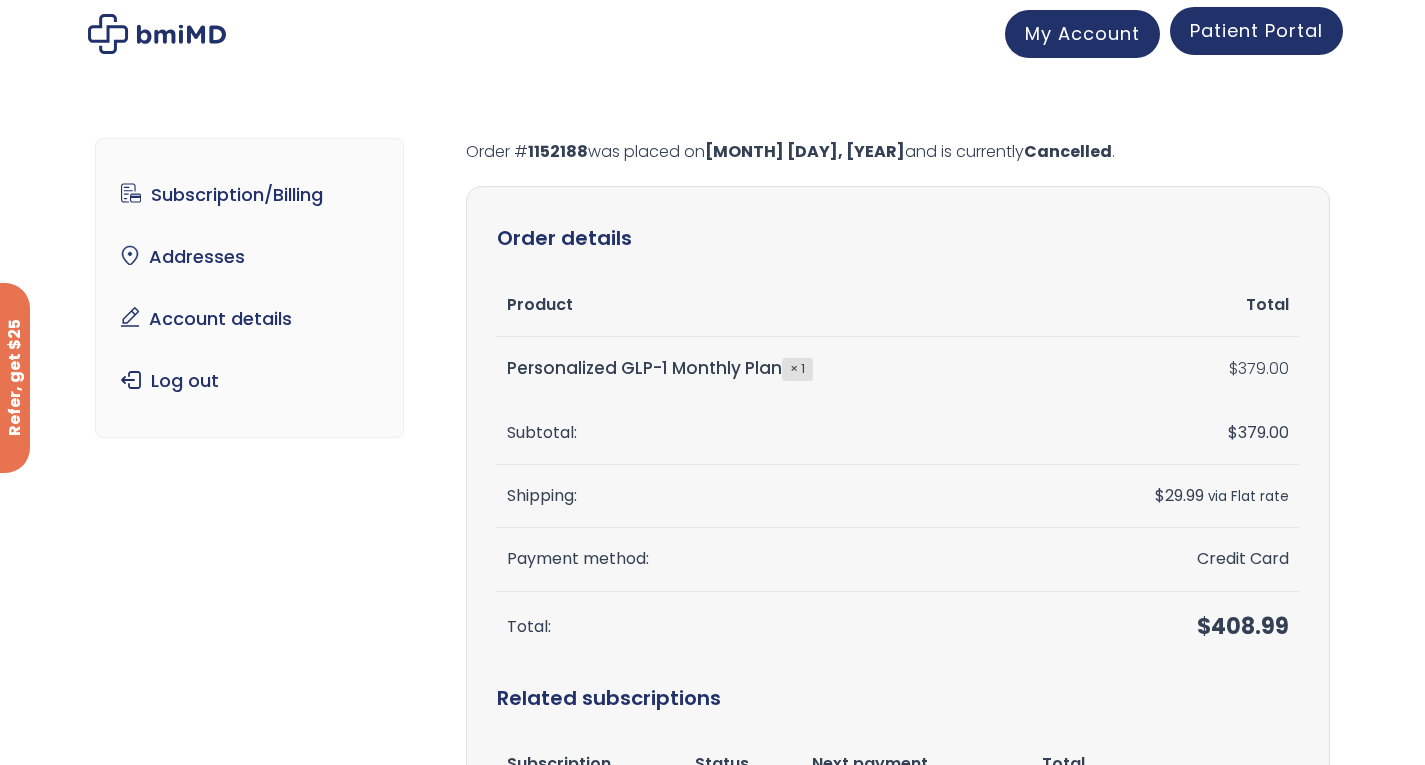 click on "Patient Portal" at bounding box center (1256, 30) 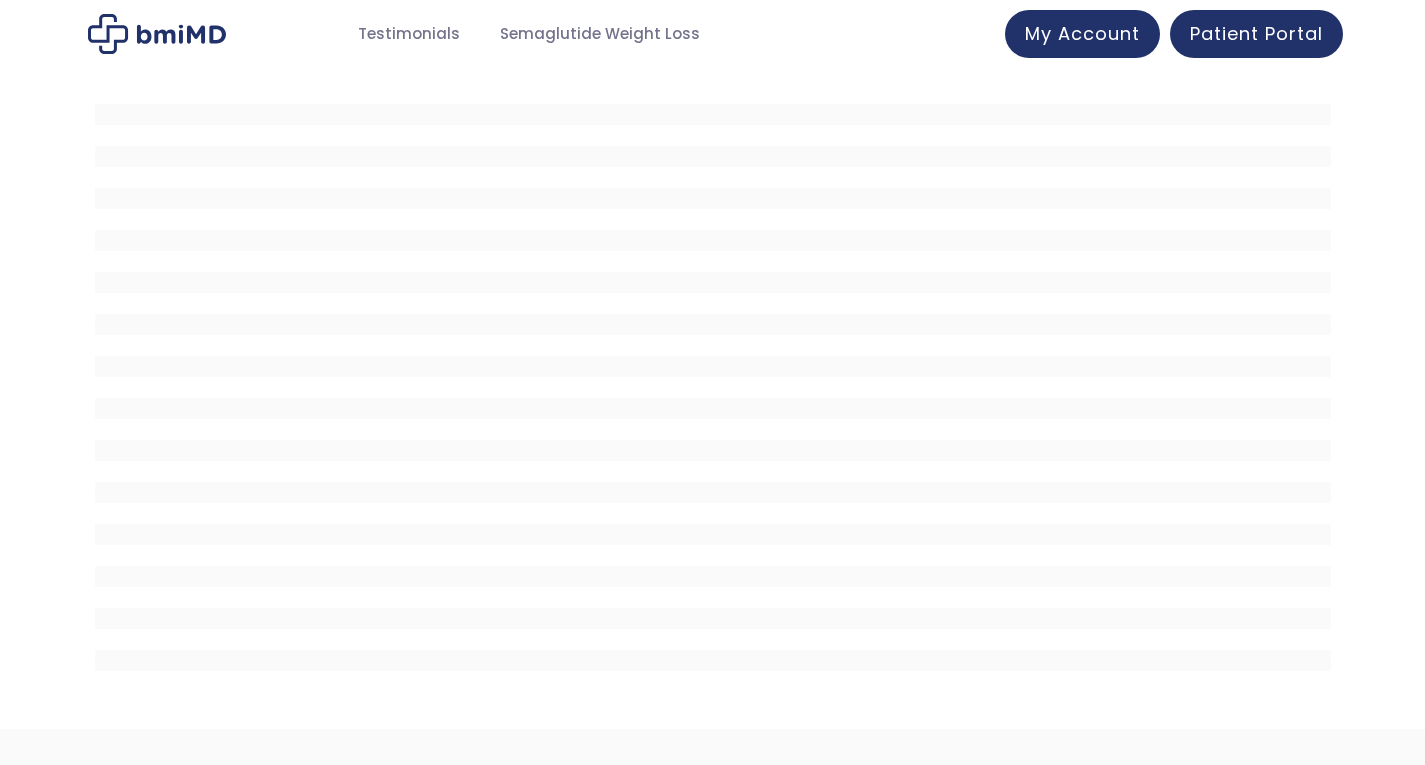 scroll, scrollTop: 0, scrollLeft: 0, axis: both 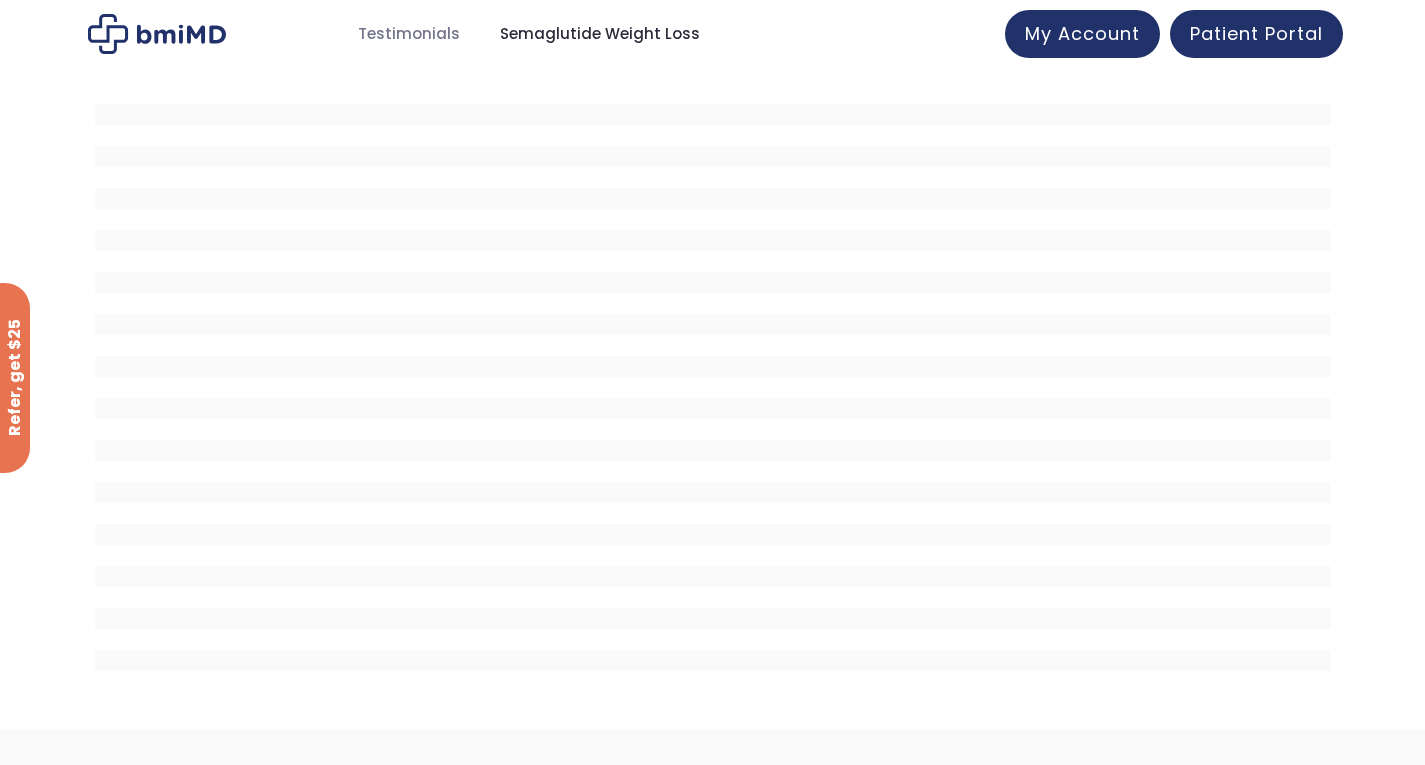 click on "Semaglutide Weight Loss" at bounding box center [600, 34] 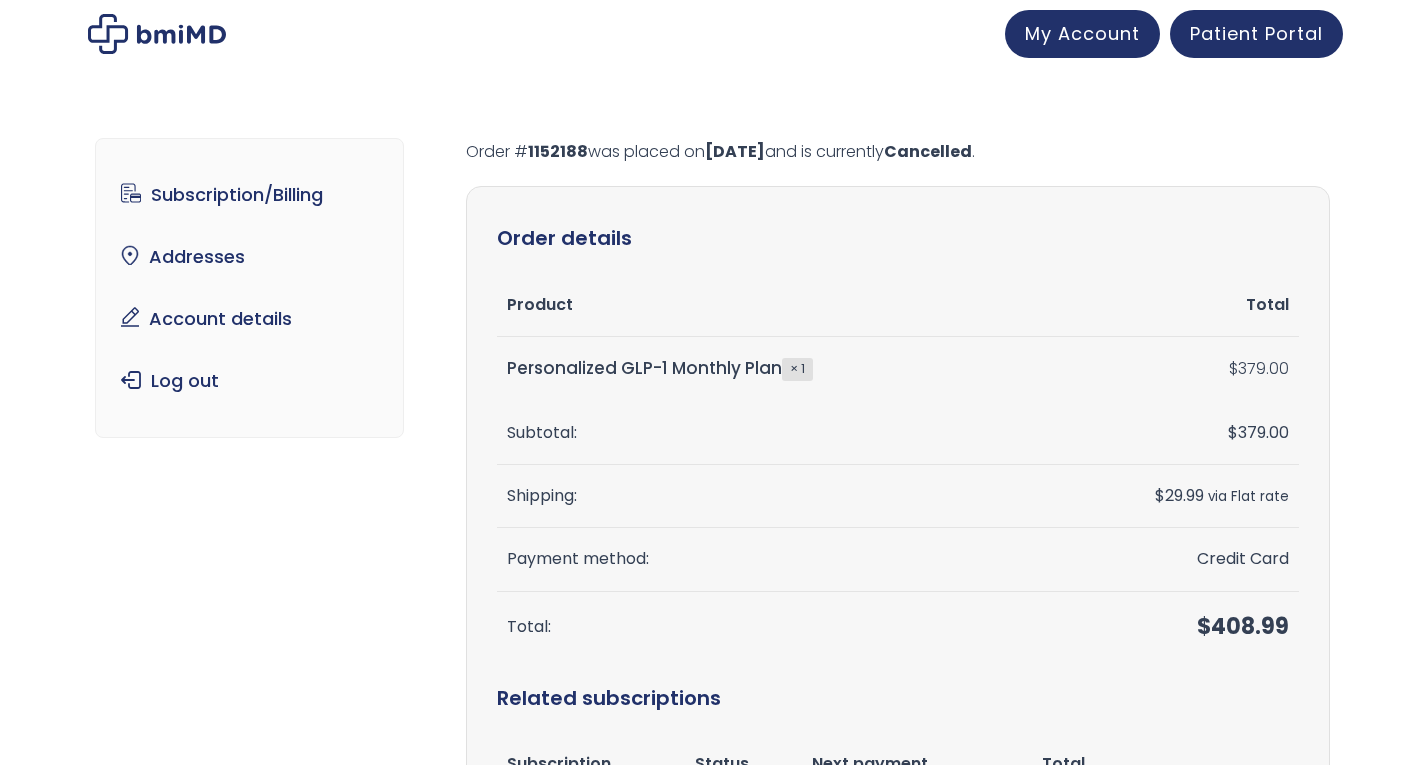 scroll, scrollTop: 0, scrollLeft: 0, axis: both 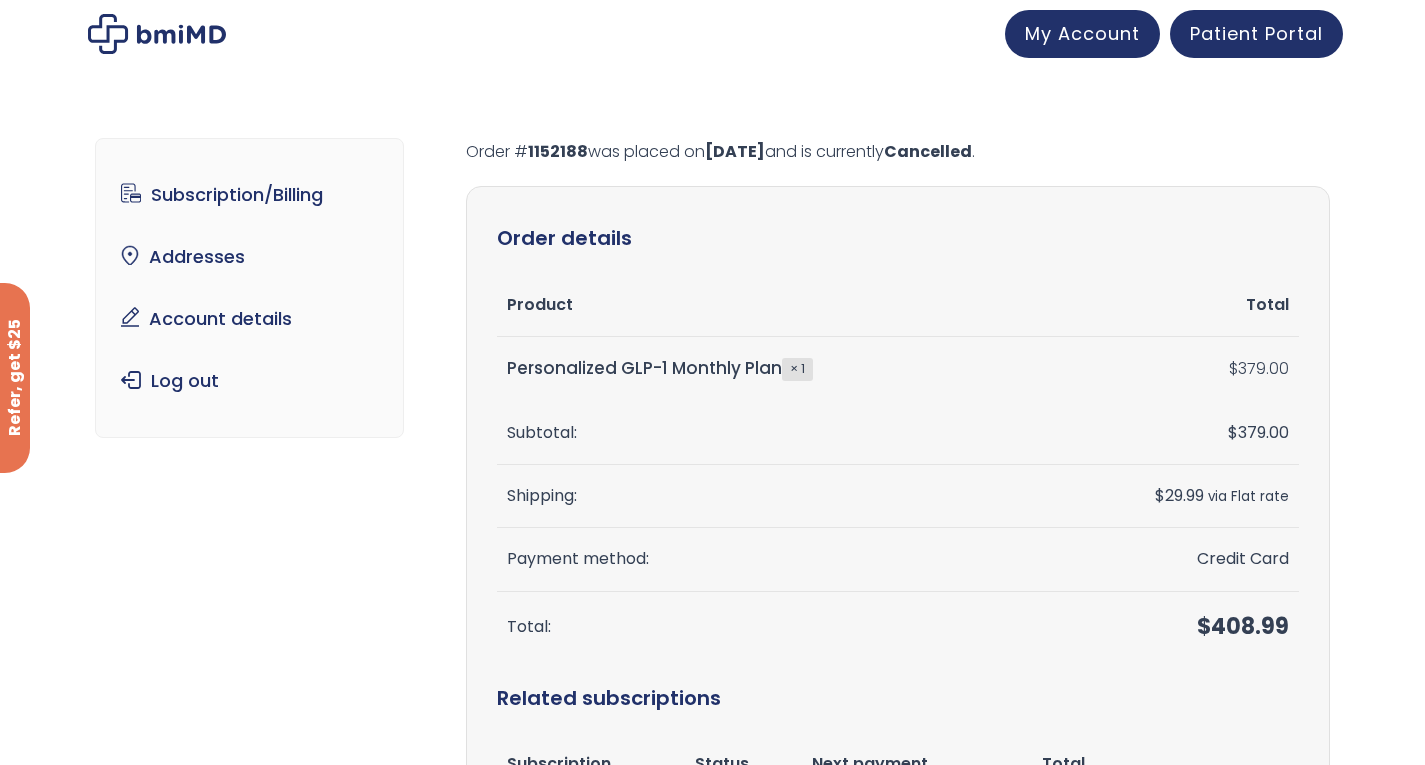 click on "Total" at bounding box center (1169, 305) 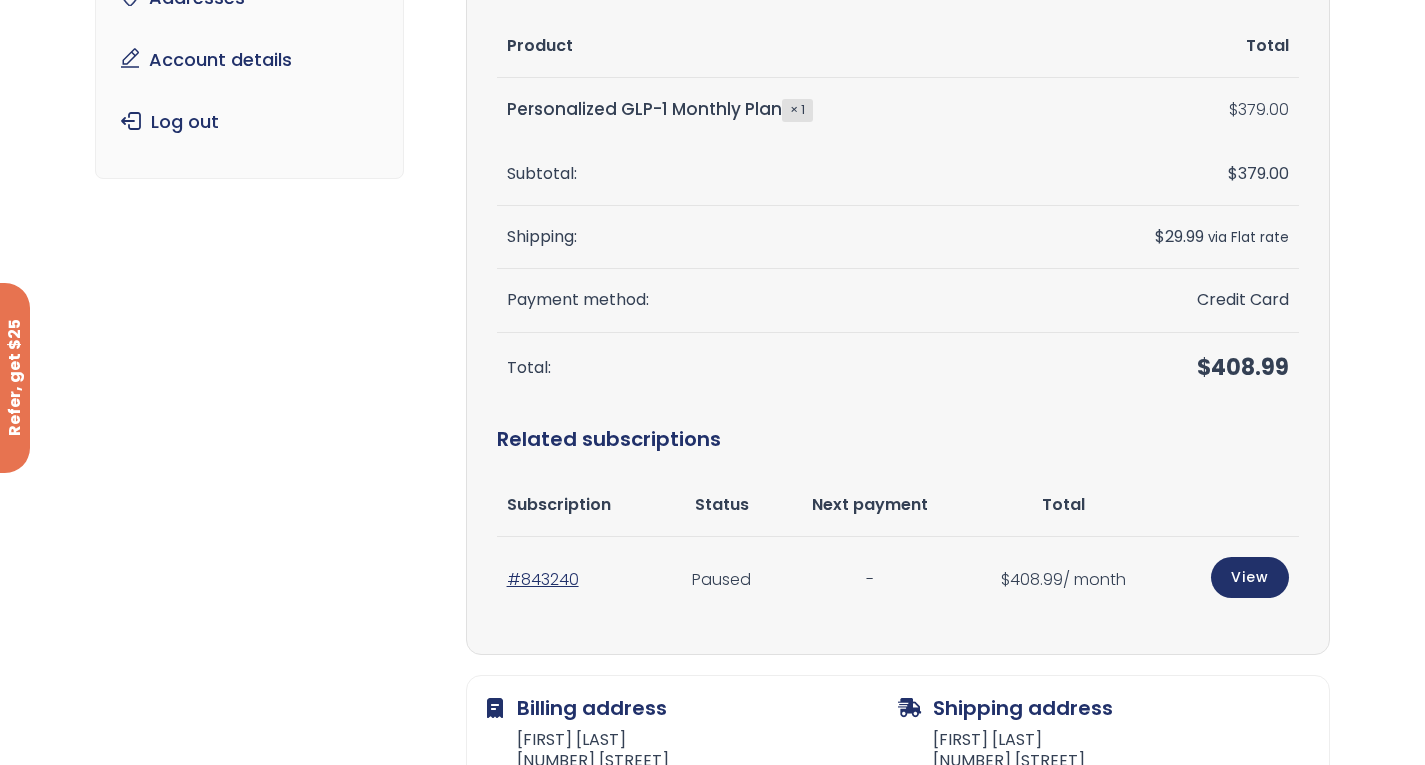 scroll, scrollTop: 0, scrollLeft: 0, axis: both 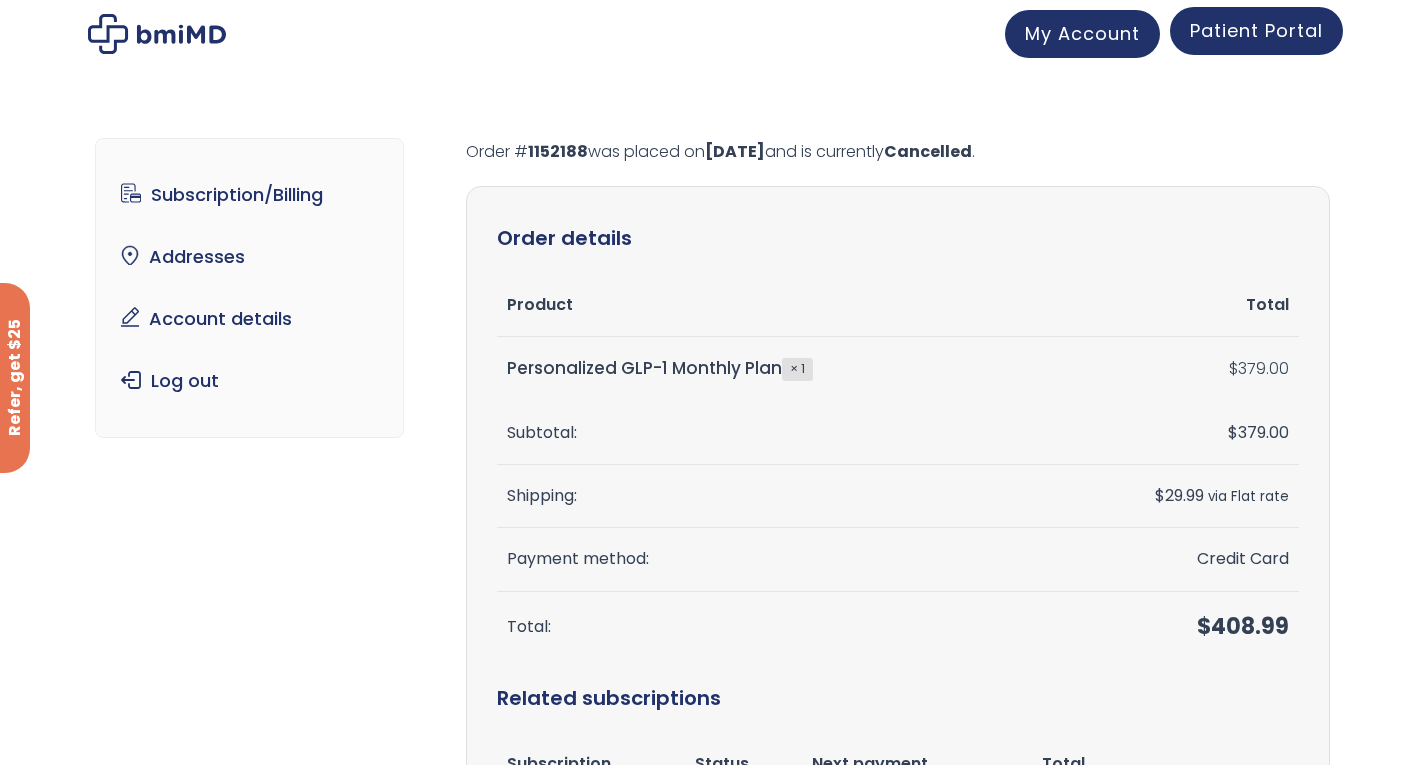 click on "Patient Portal" at bounding box center [1256, 30] 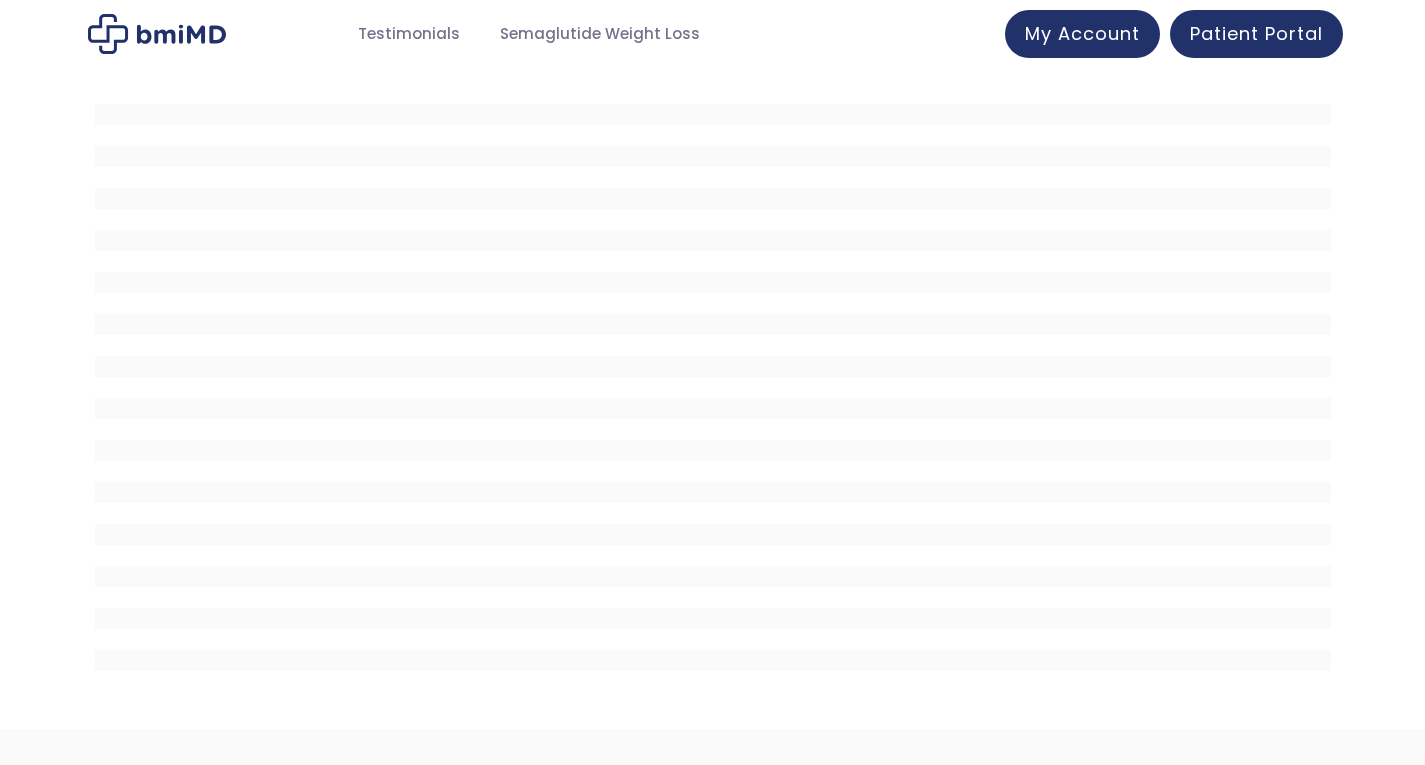 scroll, scrollTop: 0, scrollLeft: 0, axis: both 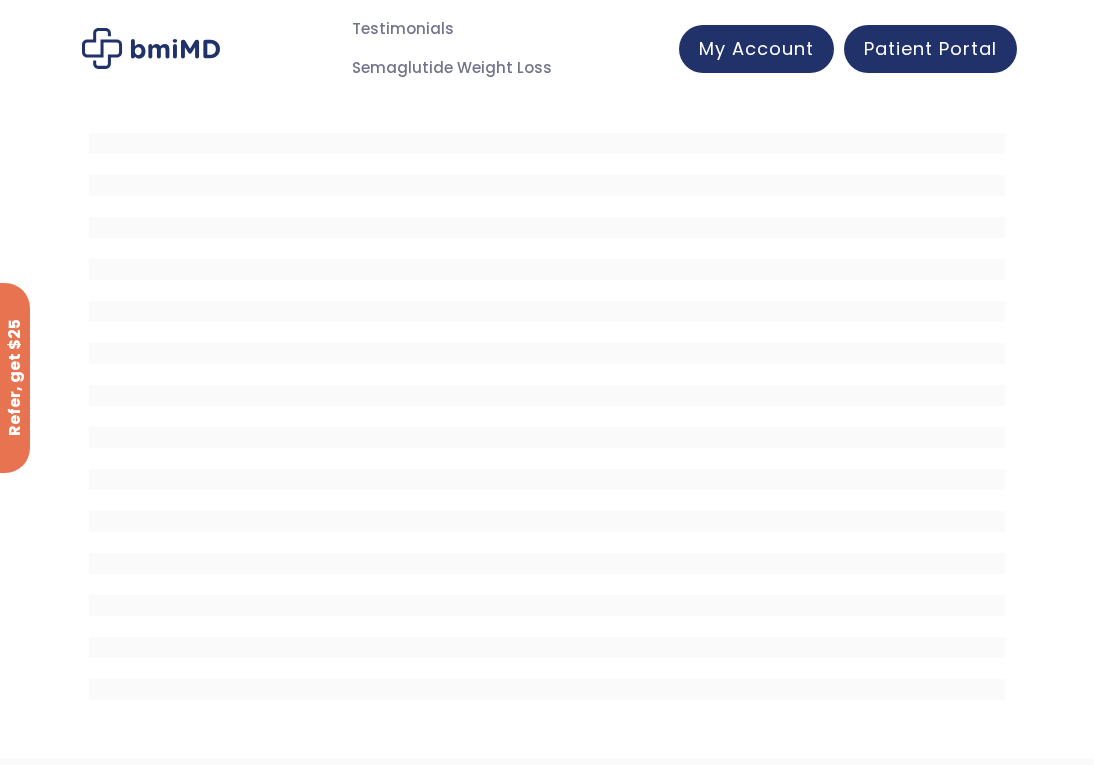 click at bounding box center (547, 427) 